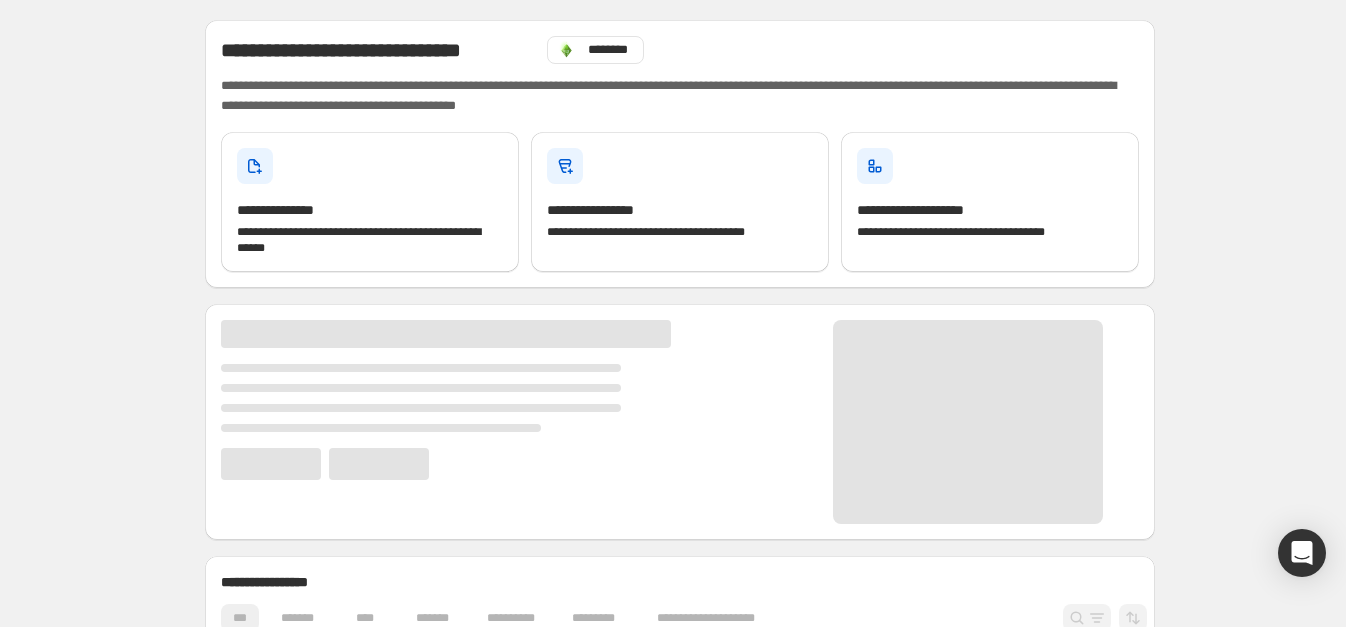 scroll, scrollTop: 0, scrollLeft: 0, axis: both 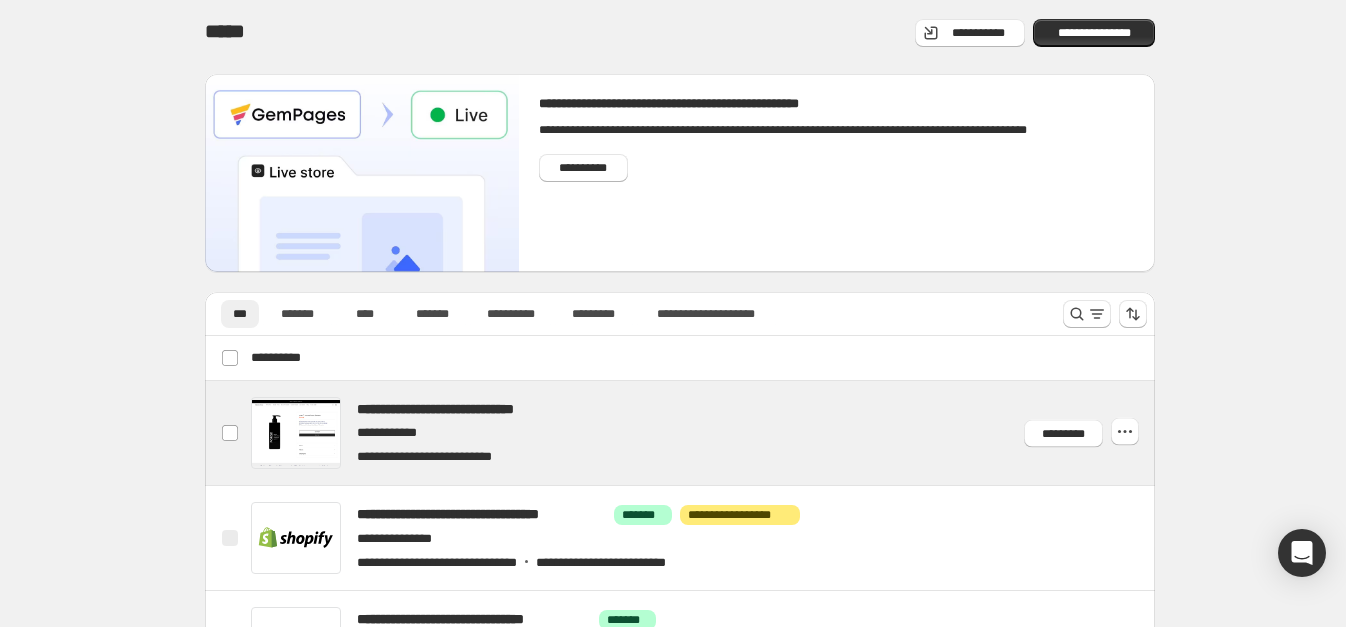 click at bounding box center [704, 433] 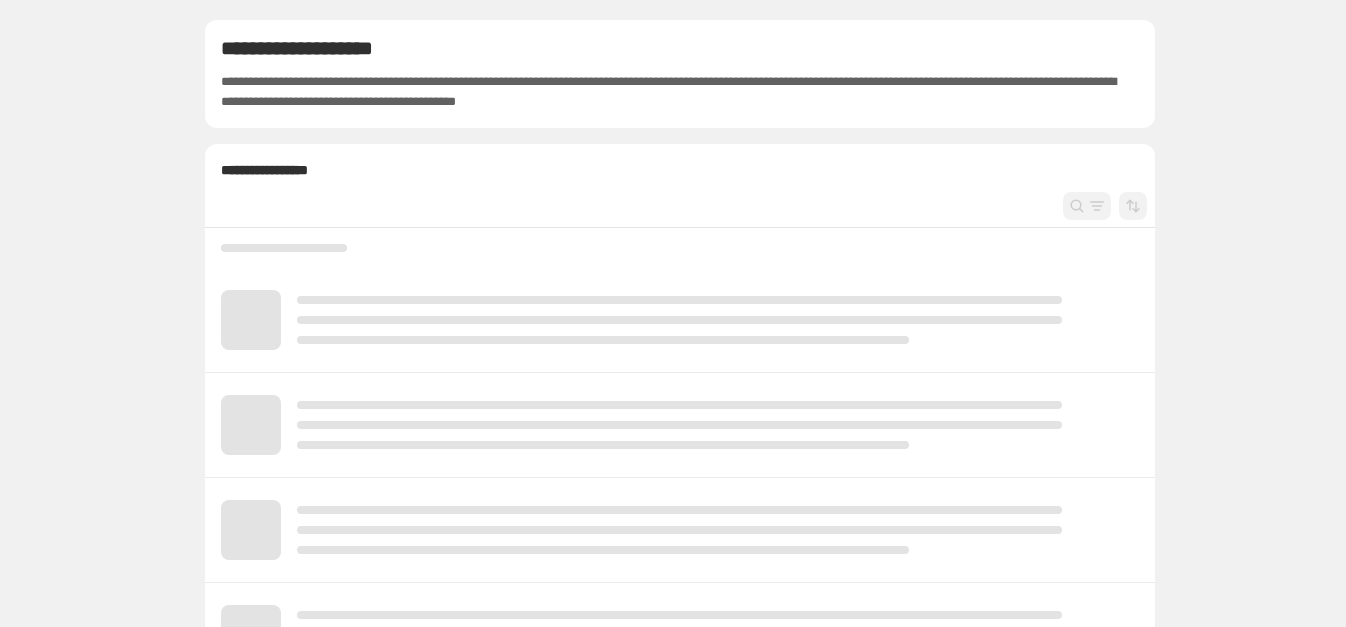 scroll, scrollTop: 0, scrollLeft: 0, axis: both 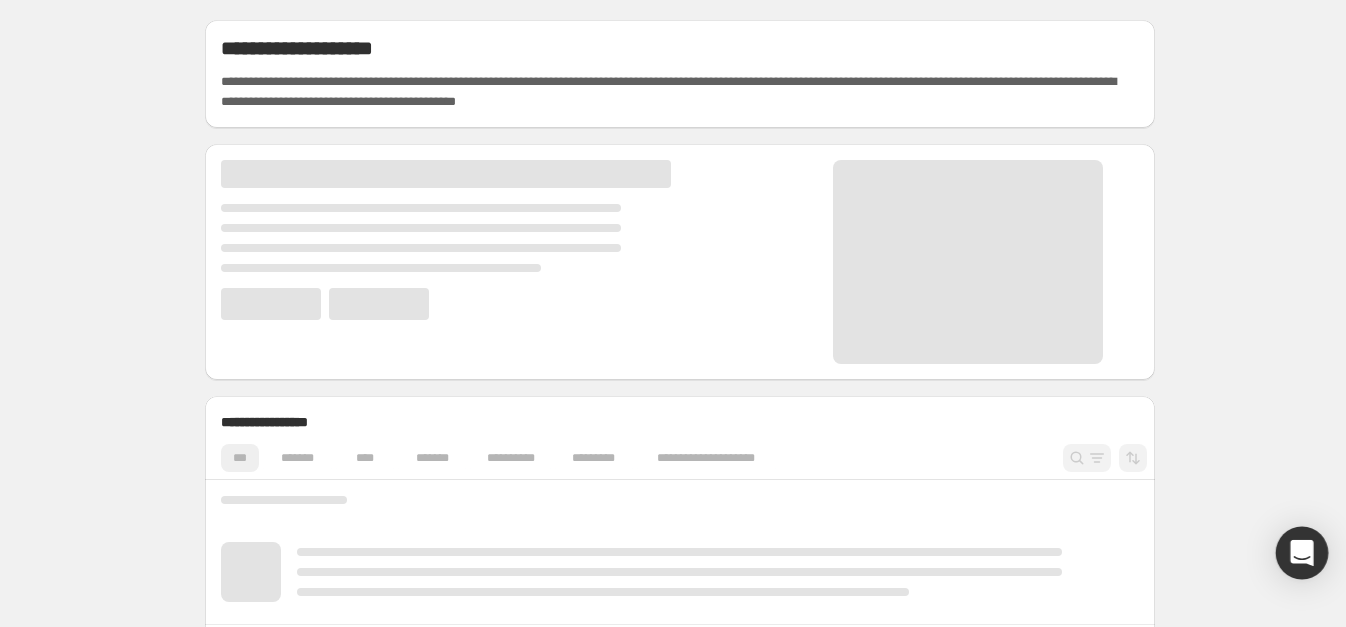 click at bounding box center (1302, 553) 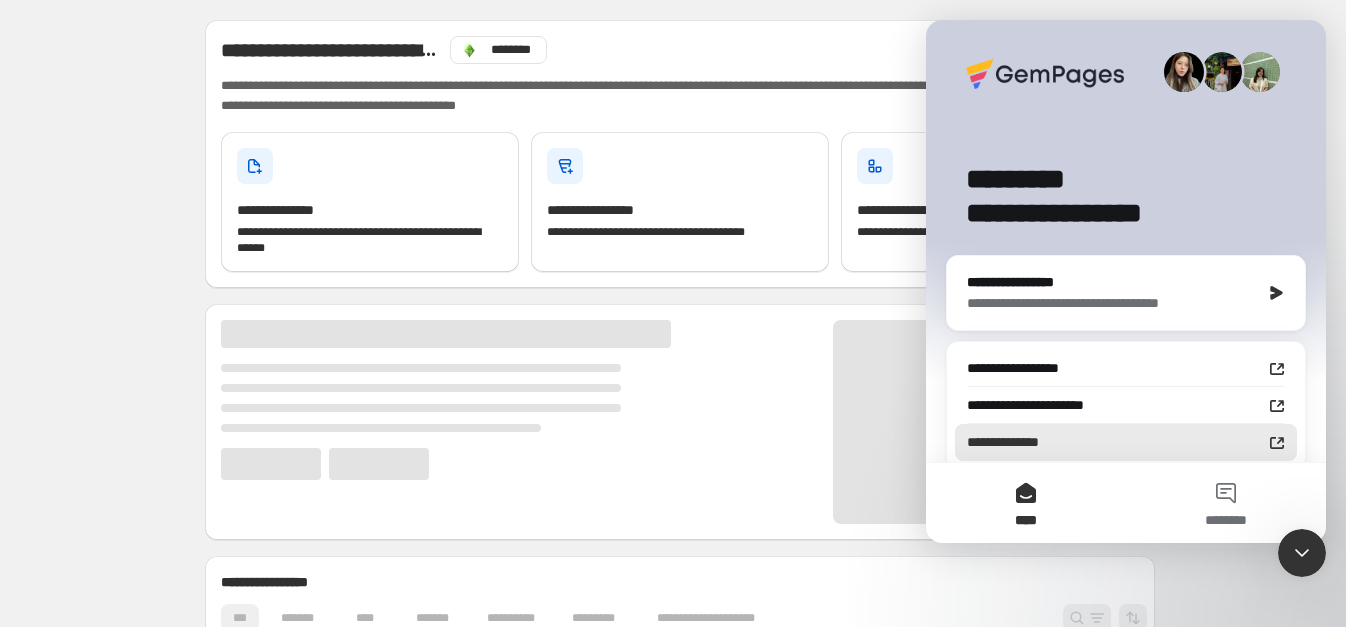scroll, scrollTop: 0, scrollLeft: 0, axis: both 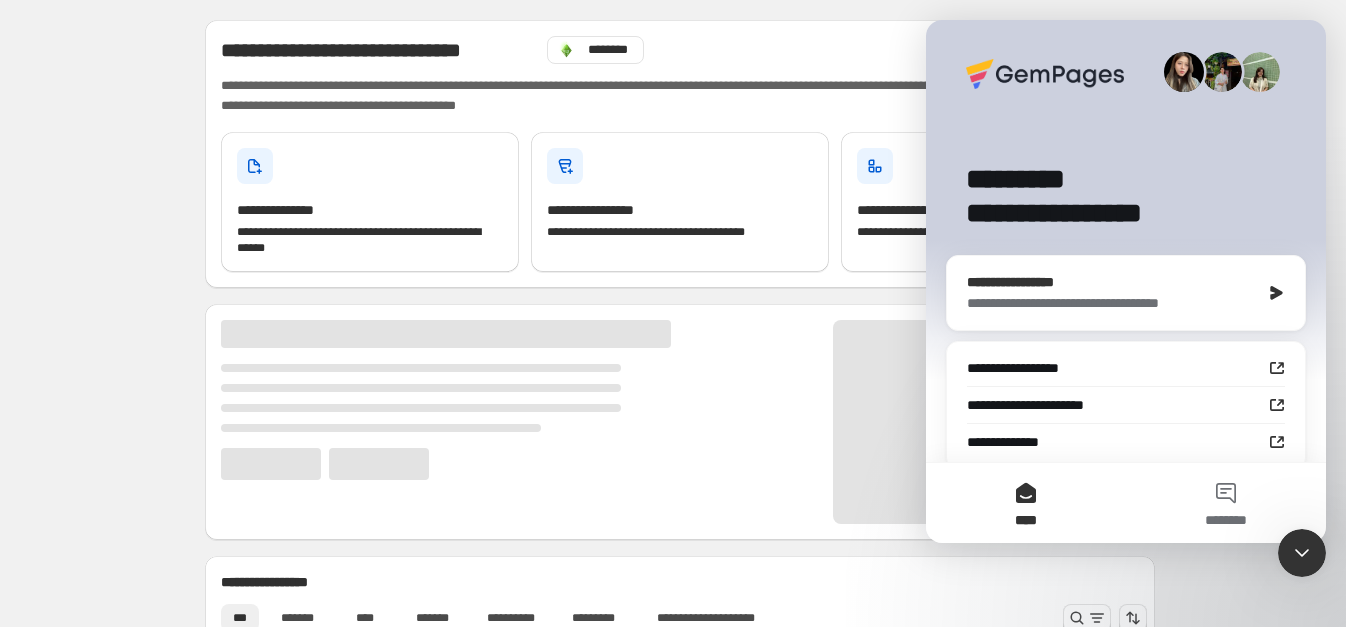click on "**********" at bounding box center [1126, 293] 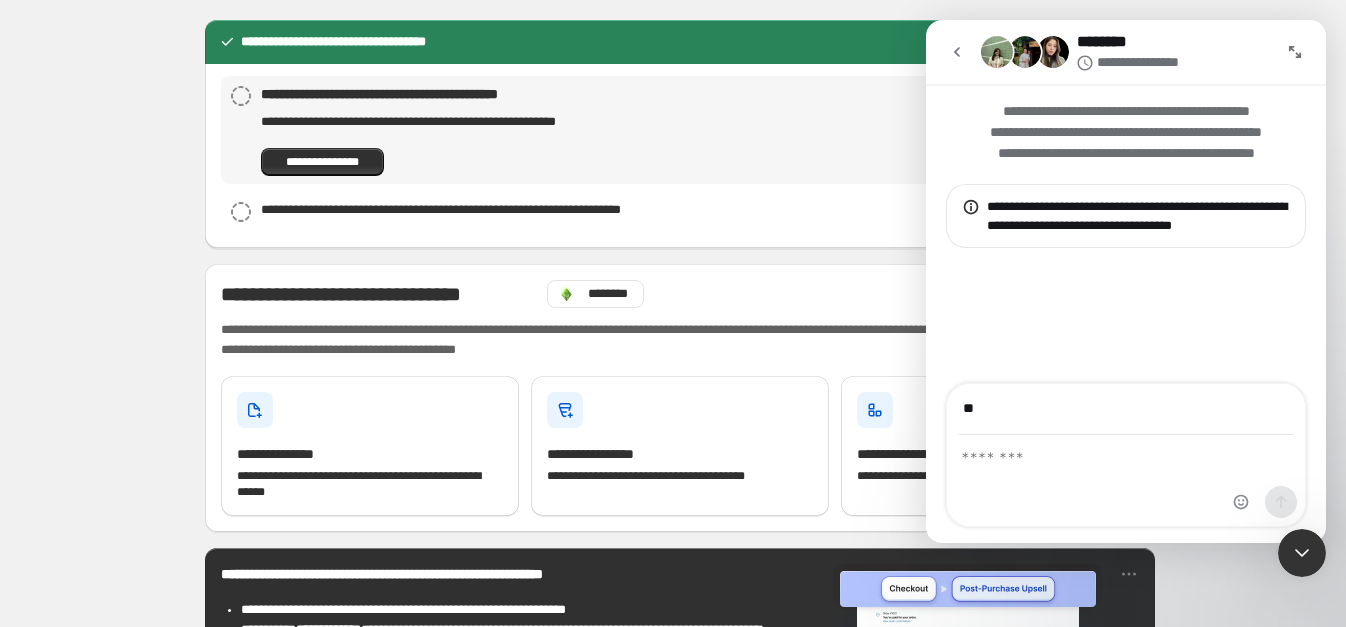 type on "*" 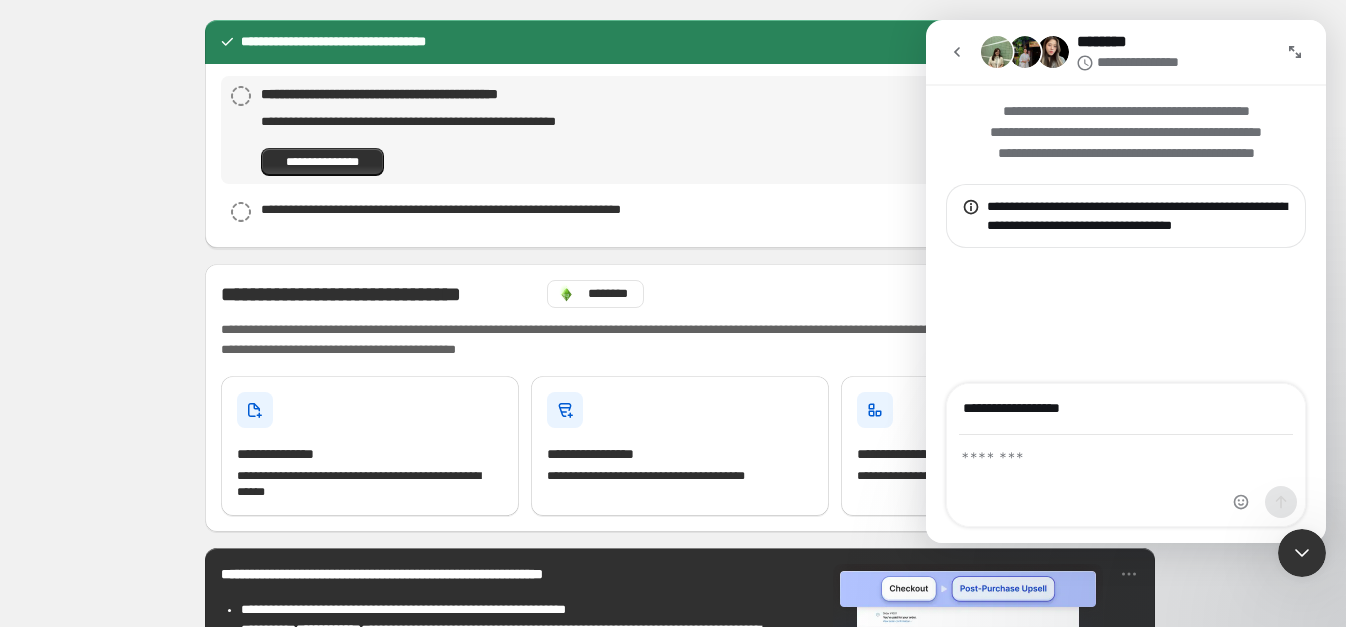 type on "**********" 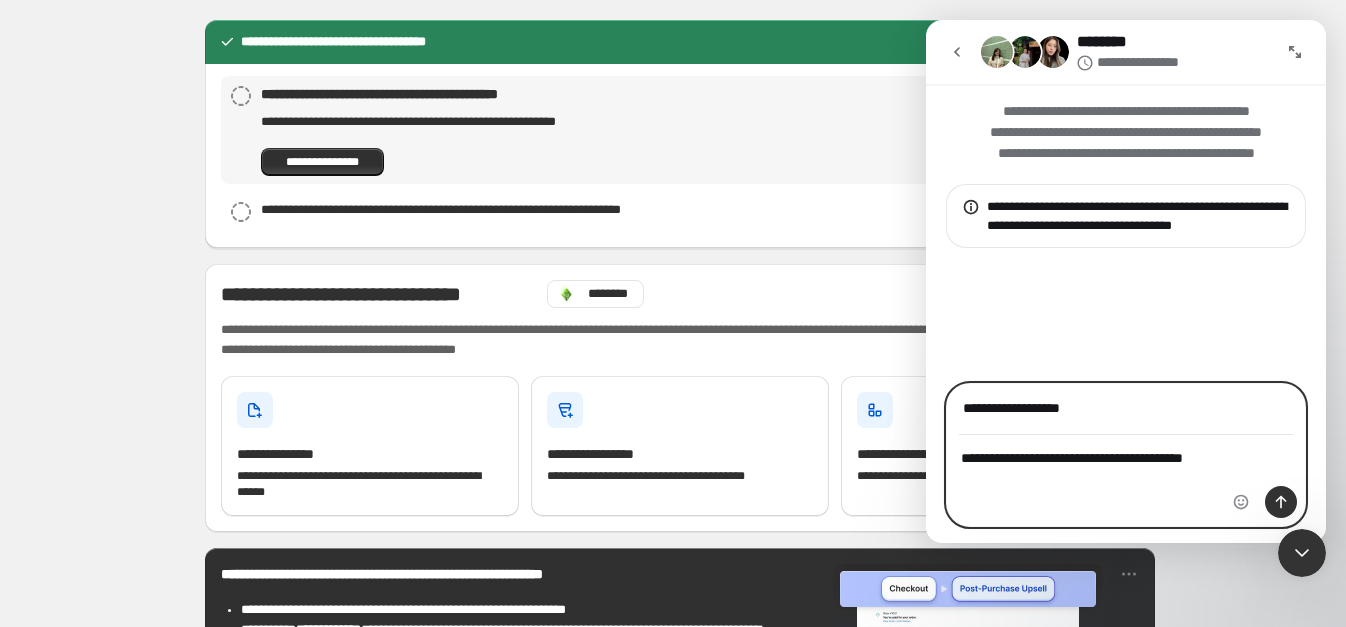 type on "**********" 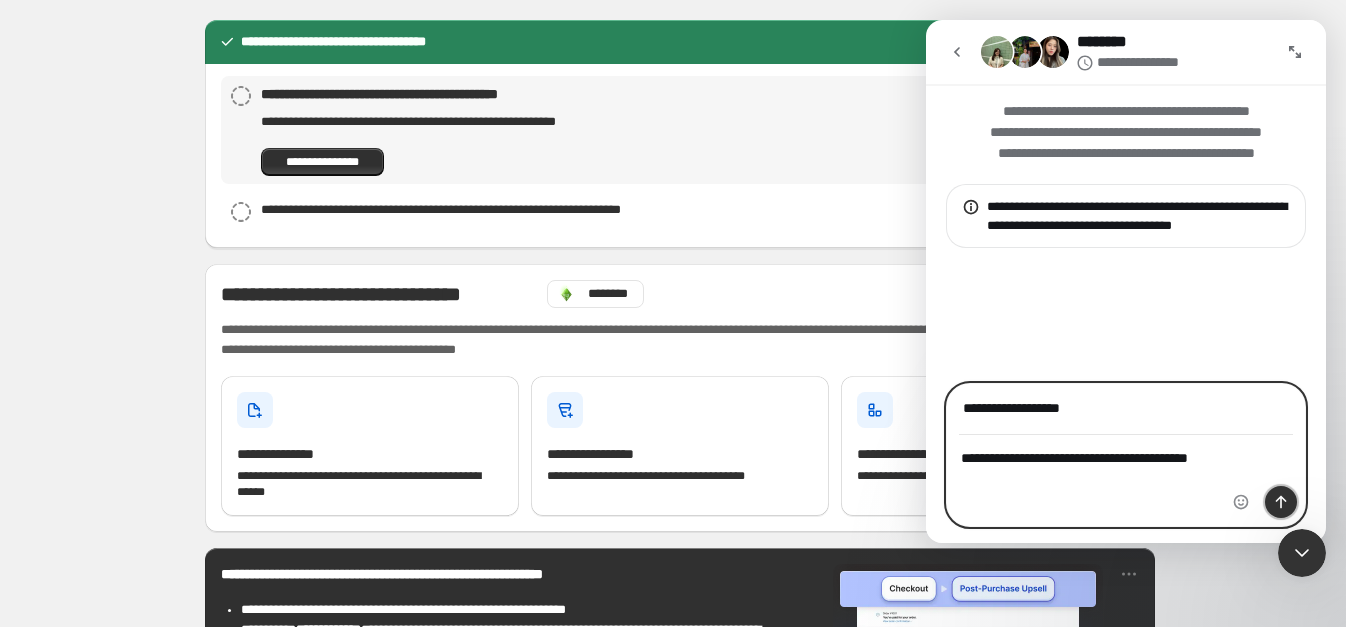 click 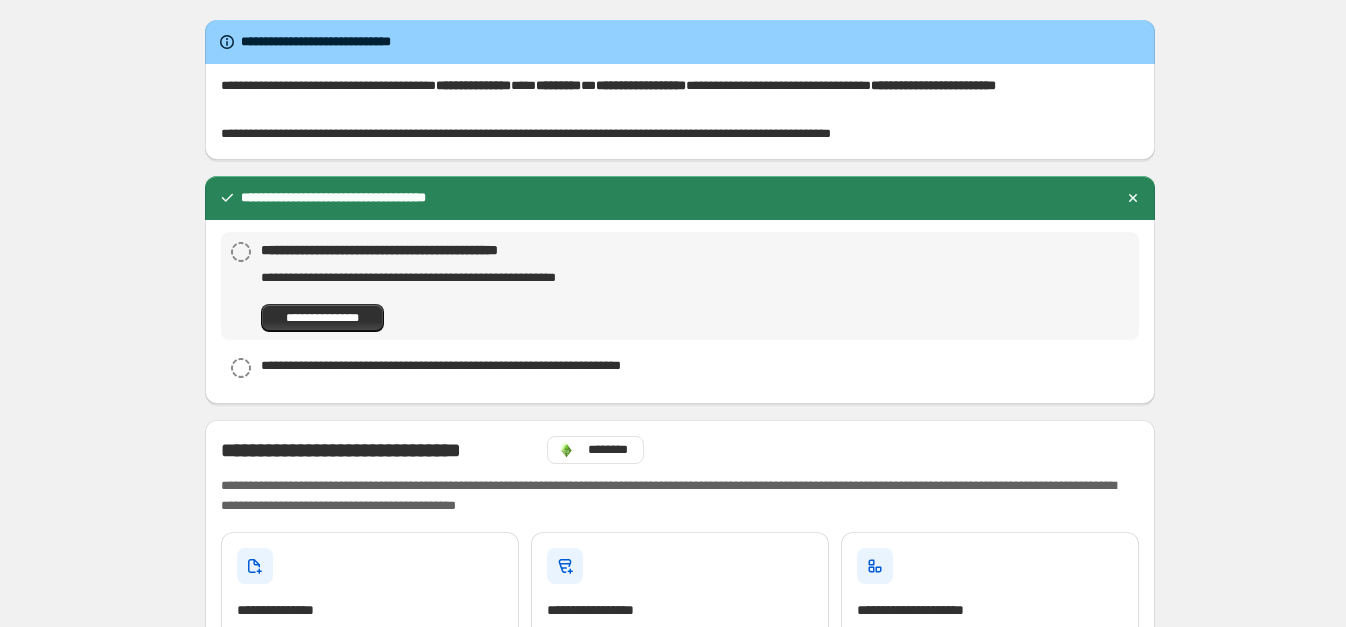 scroll, scrollTop: 0, scrollLeft: 0, axis: both 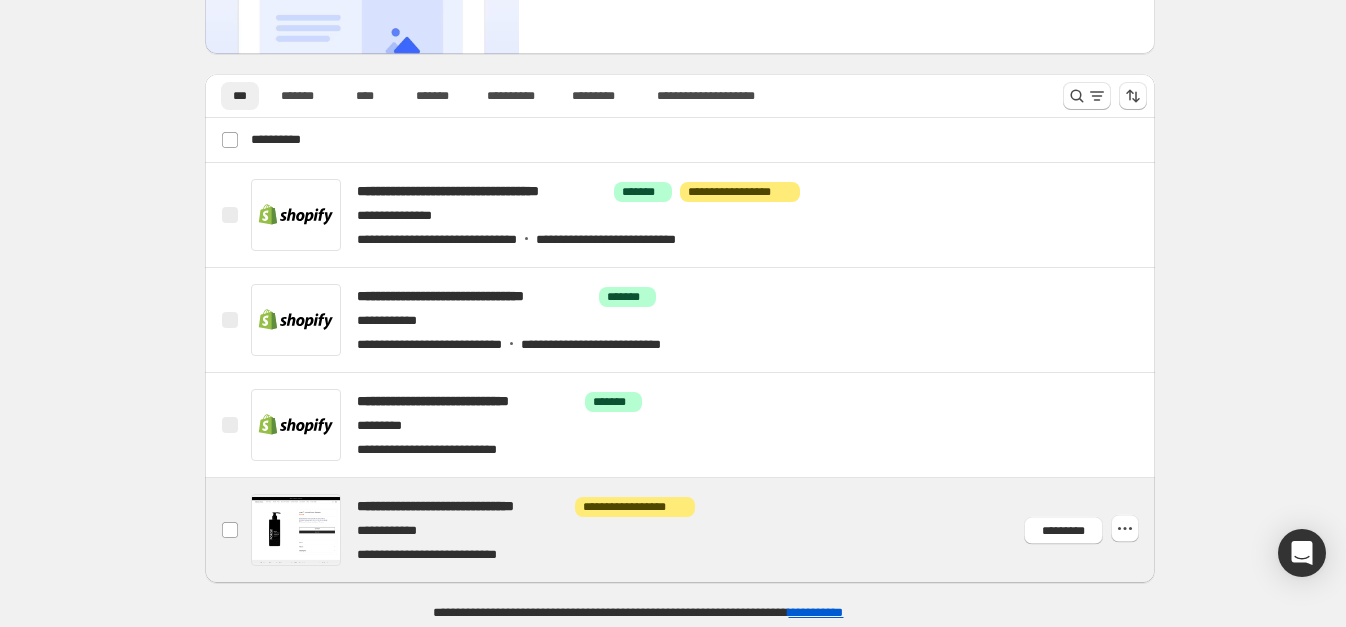 click at bounding box center [704, 530] 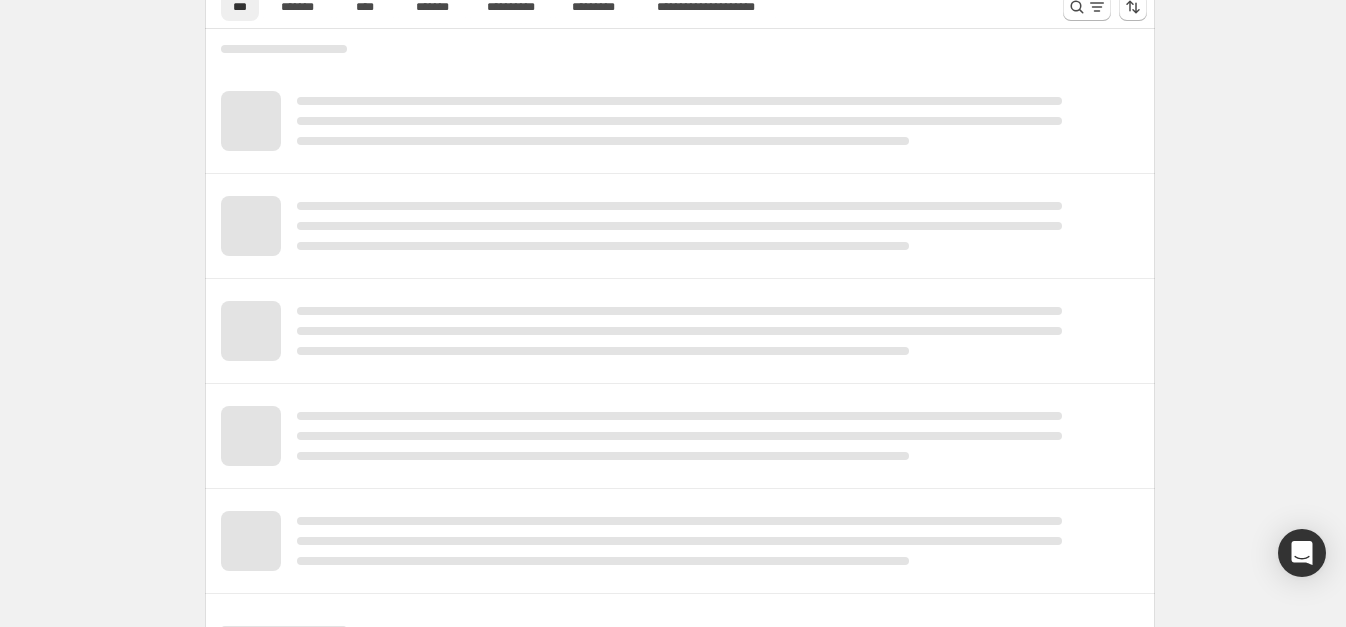 scroll, scrollTop: 219, scrollLeft: 0, axis: vertical 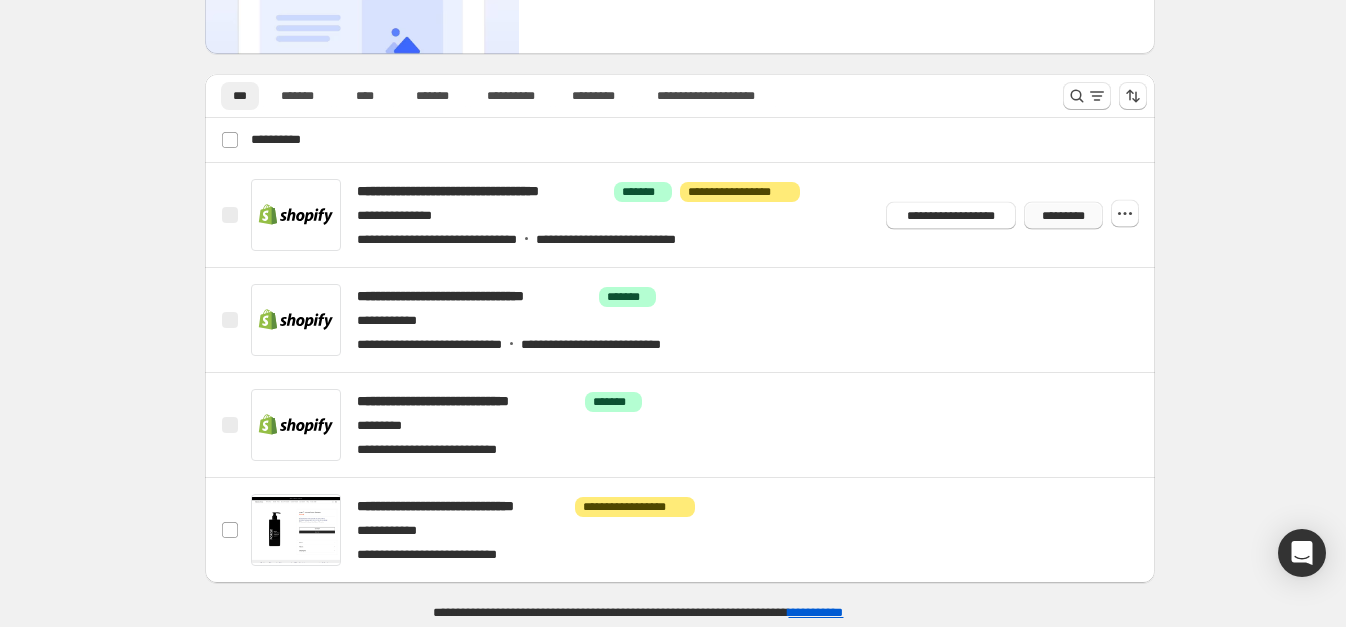 drag, startPoint x: 1116, startPoint y: 216, endPoint x: 1092, endPoint y: 214, distance: 24.083189 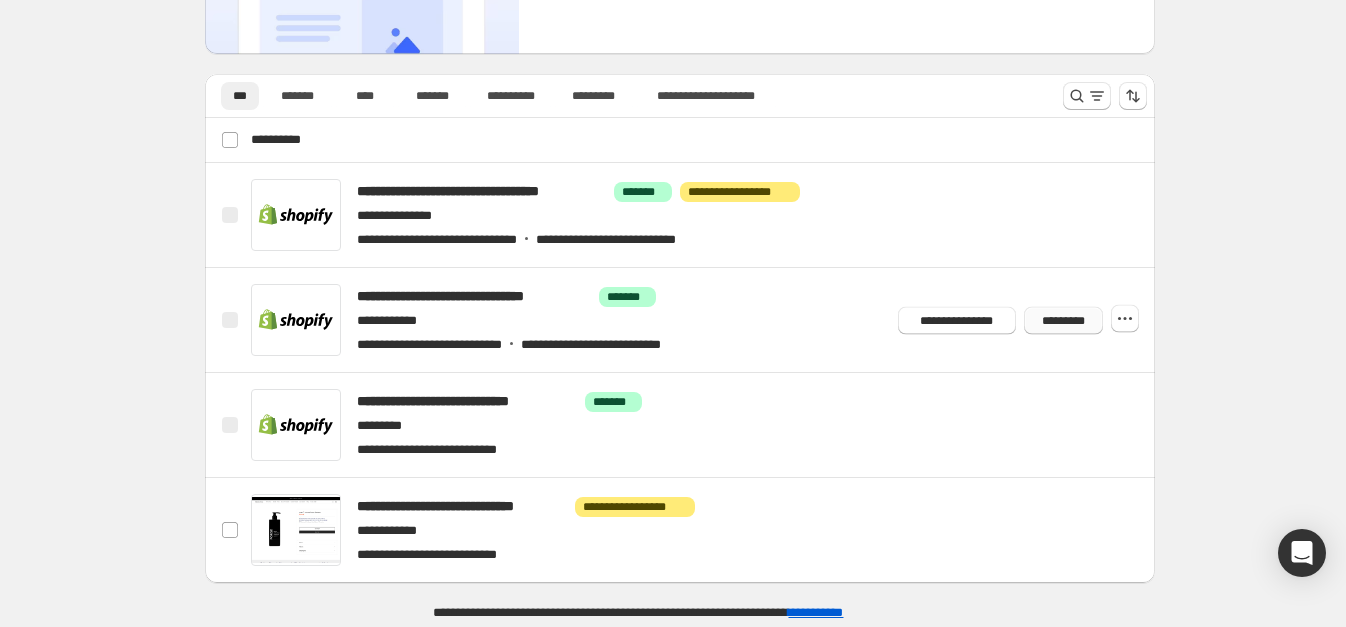 click on "*********" at bounding box center (1063, 320) 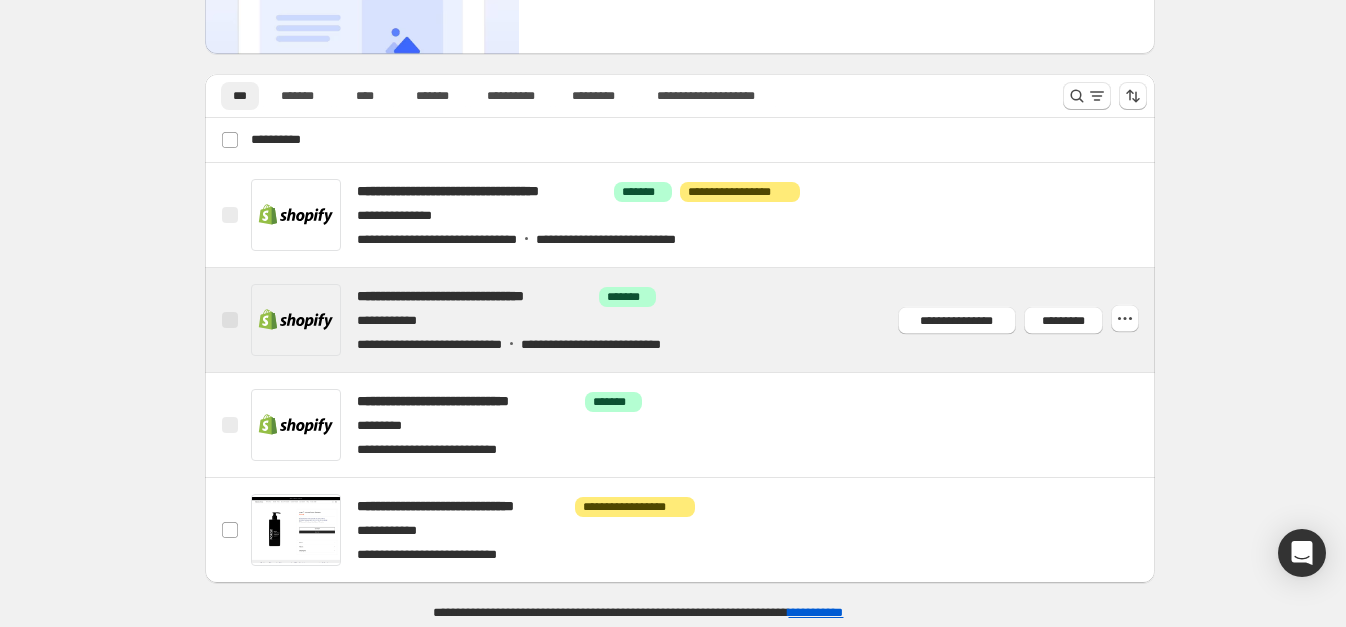 click at bounding box center (704, 320) 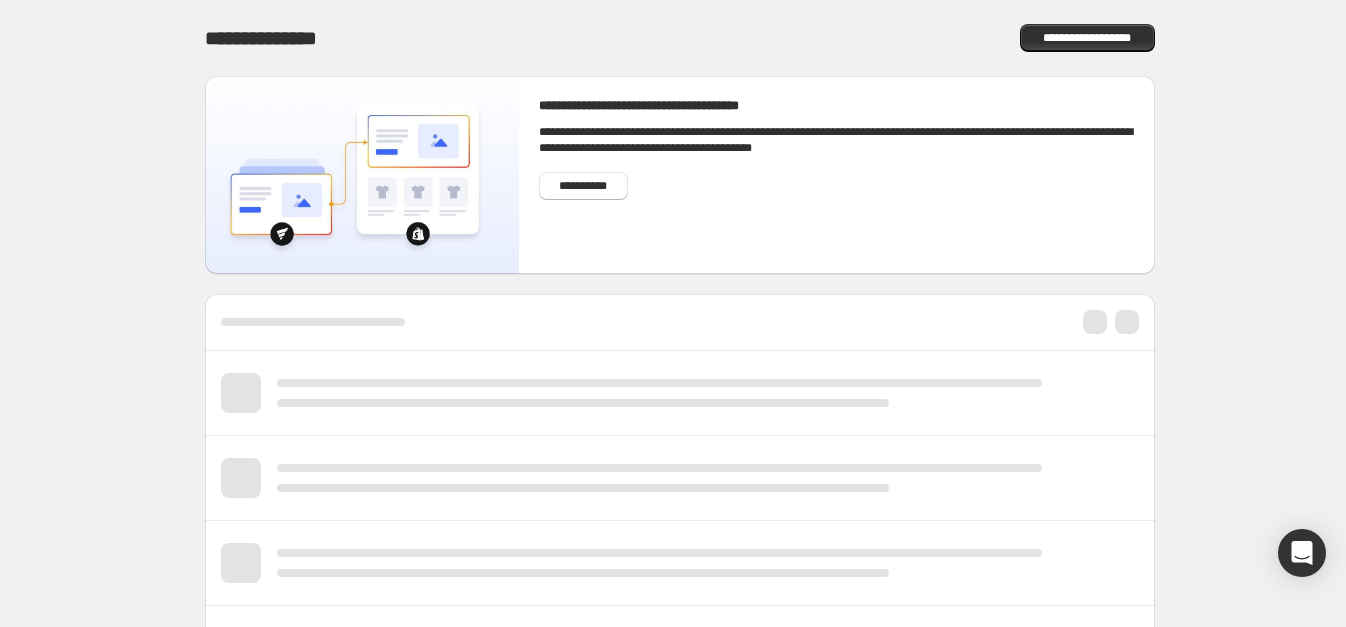 scroll, scrollTop: 1, scrollLeft: 0, axis: vertical 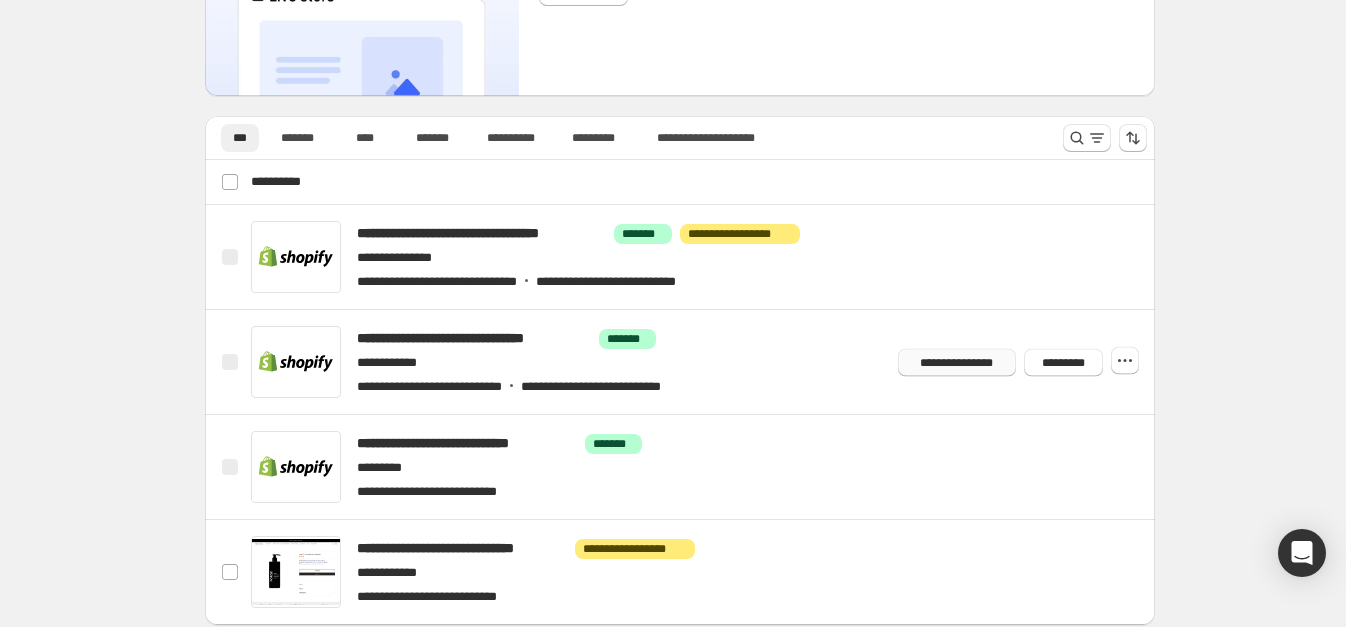 click on "**********" at bounding box center (957, 362) 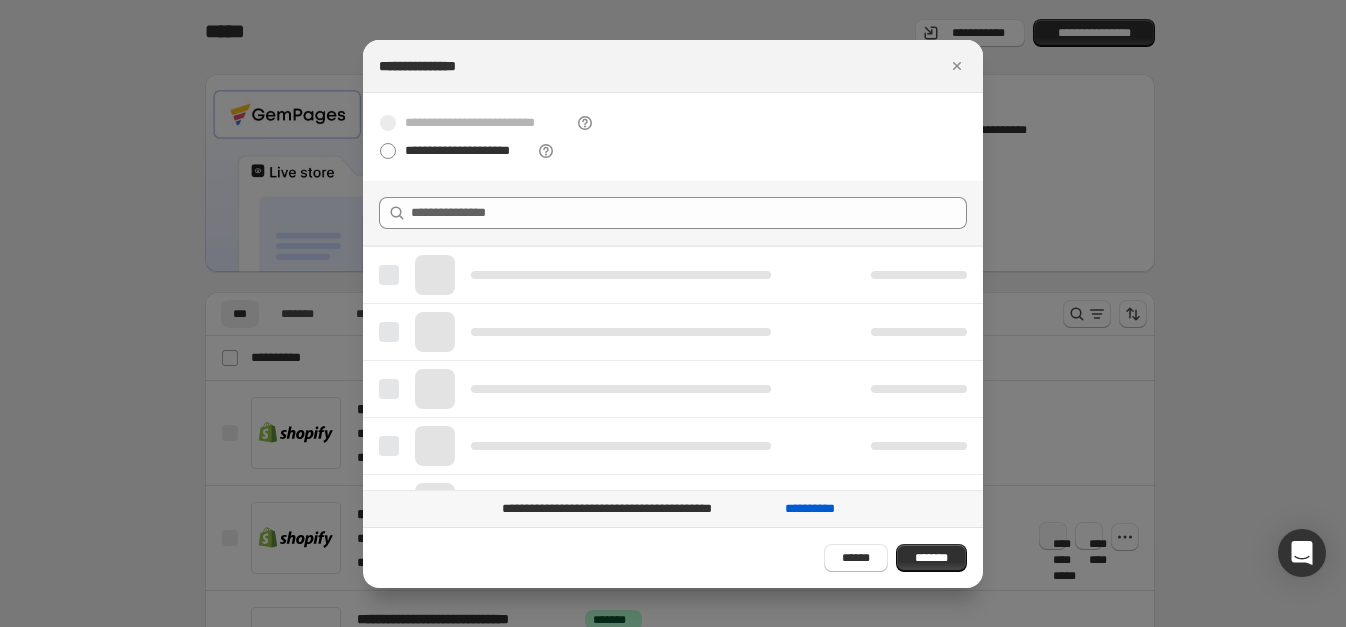 scroll, scrollTop: 0, scrollLeft: 0, axis: both 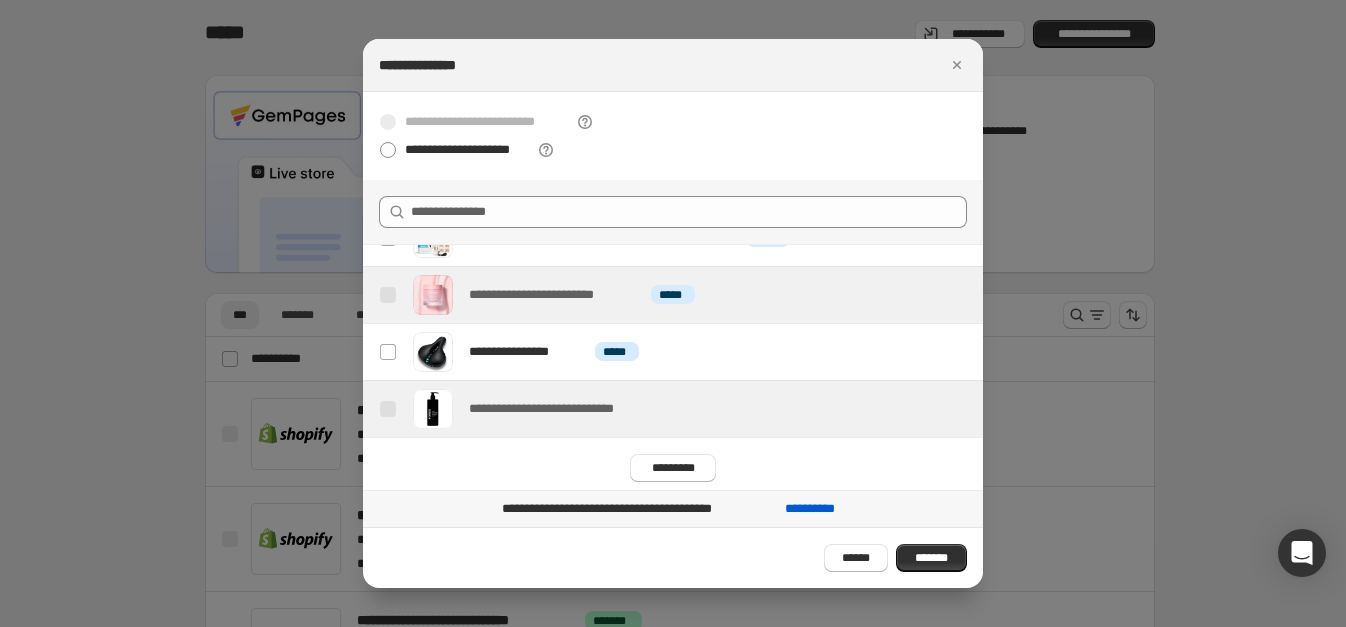click on "******" at bounding box center (856, 558) 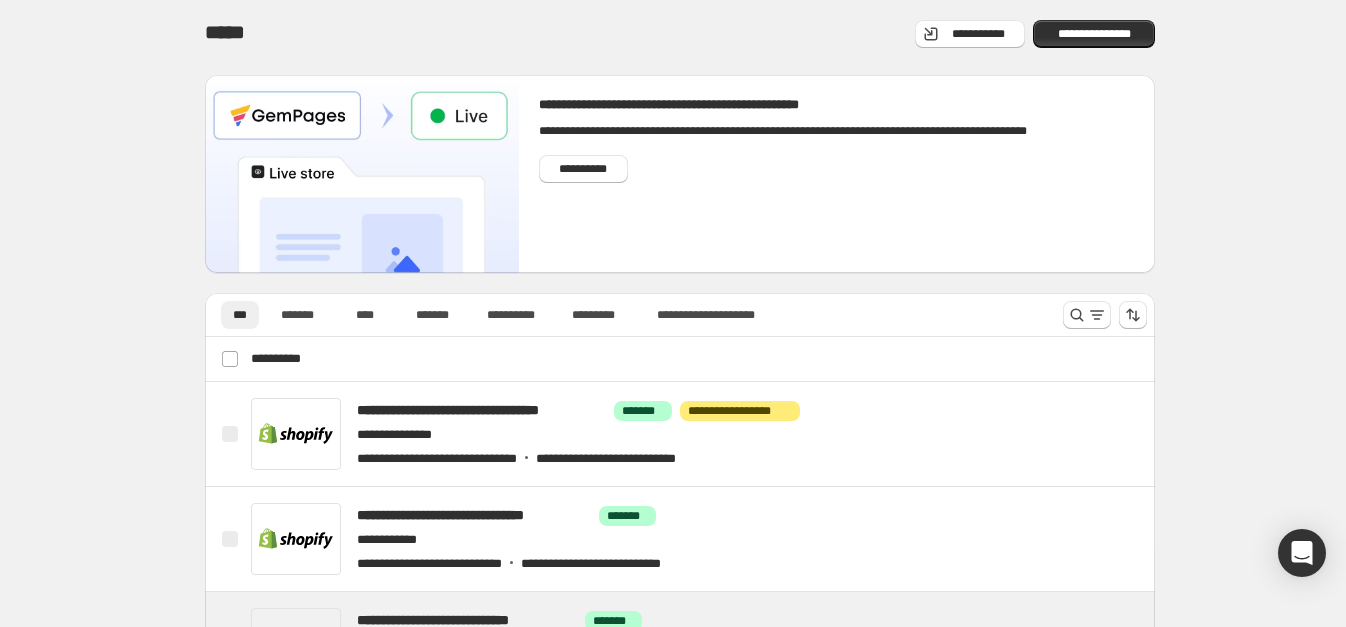 scroll, scrollTop: 177, scrollLeft: 0, axis: vertical 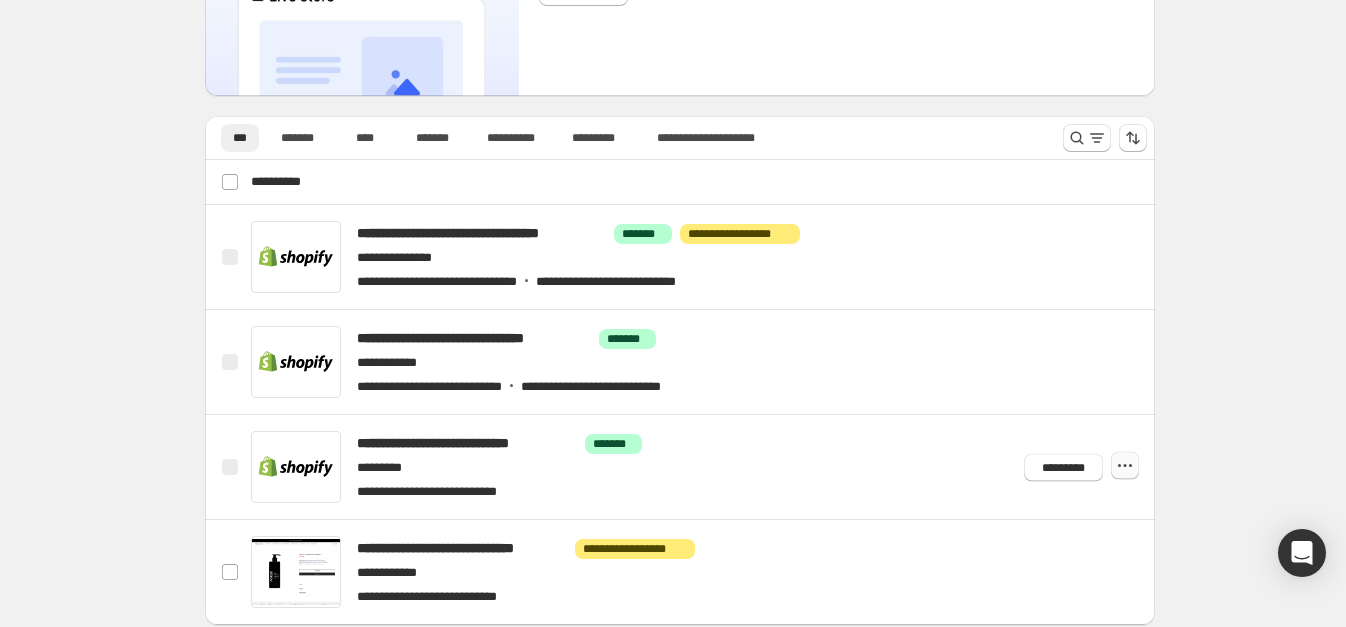 click 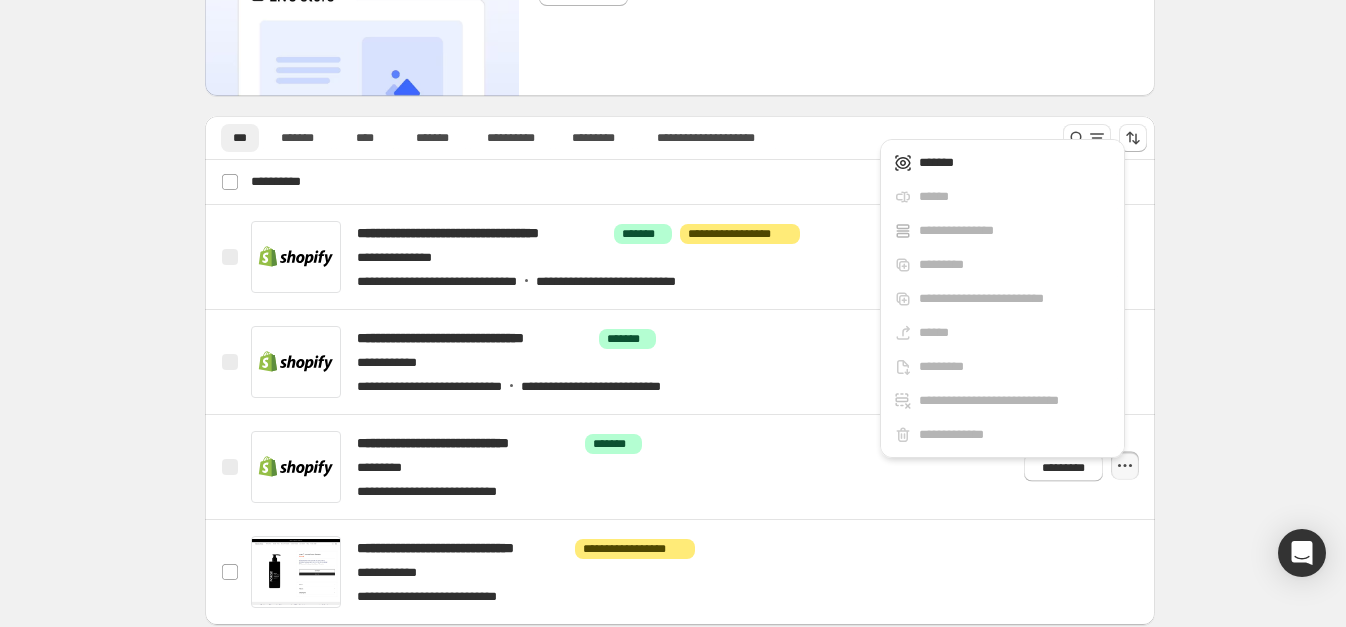 click 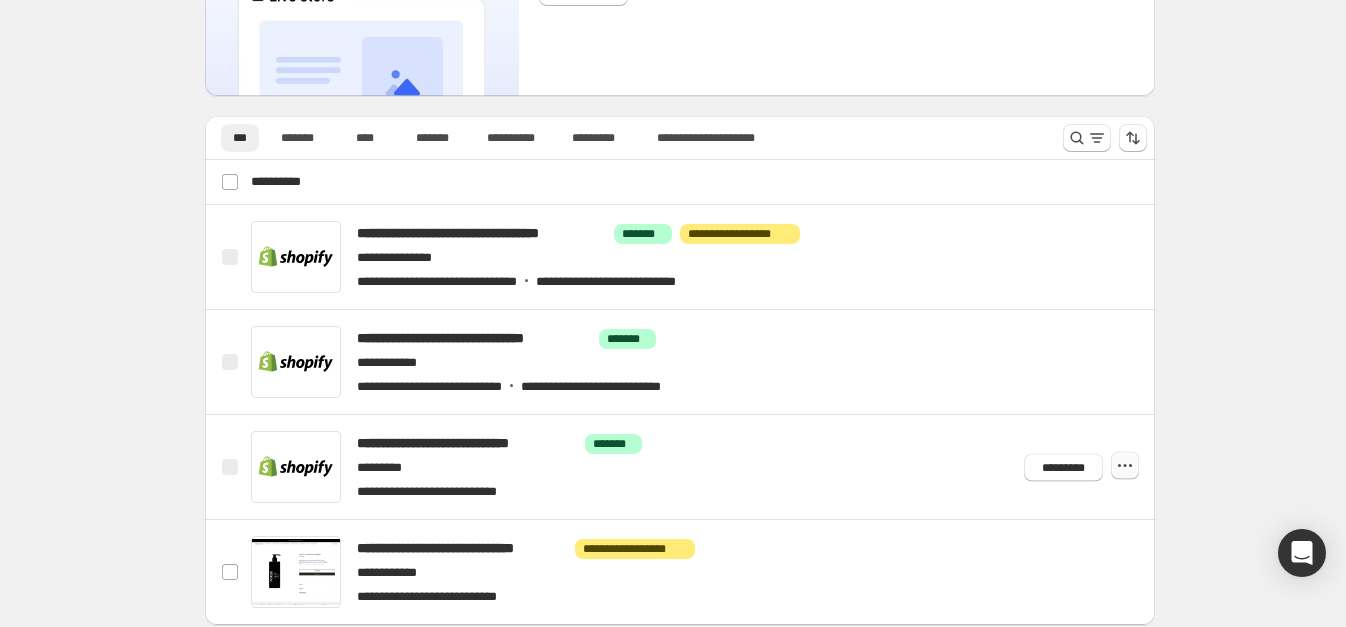 click 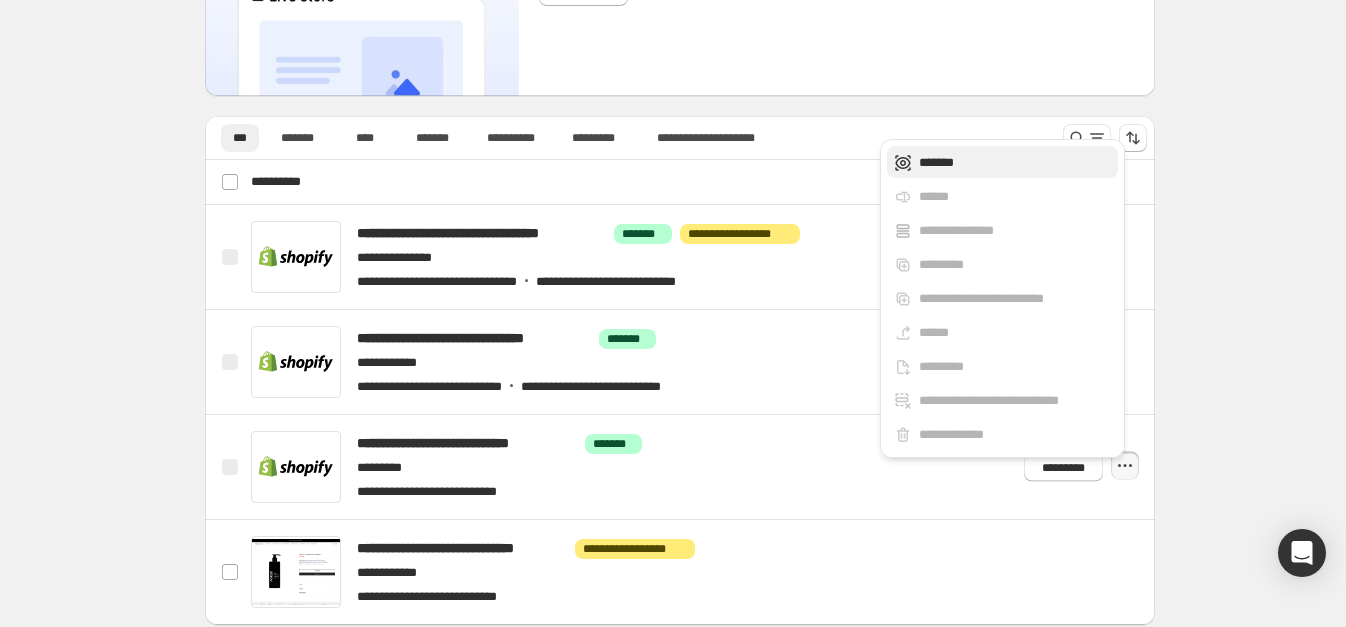click on "*******" at bounding box center [1002, 162] 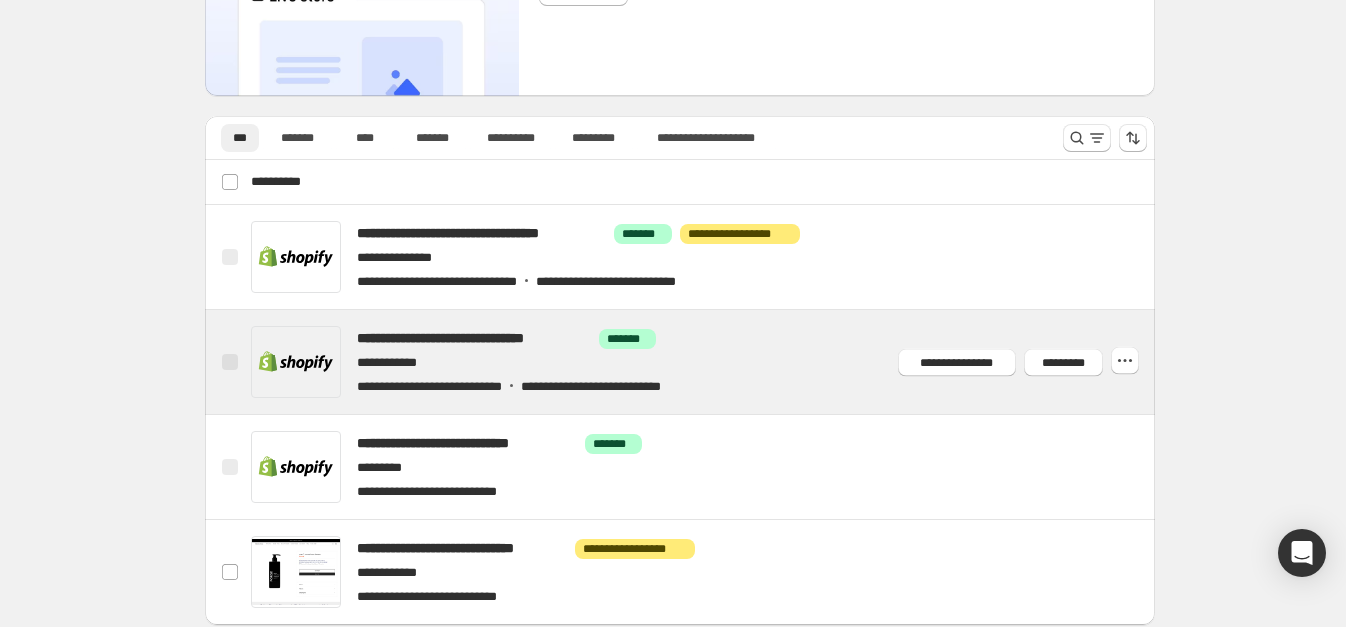 click at bounding box center [704, 362] 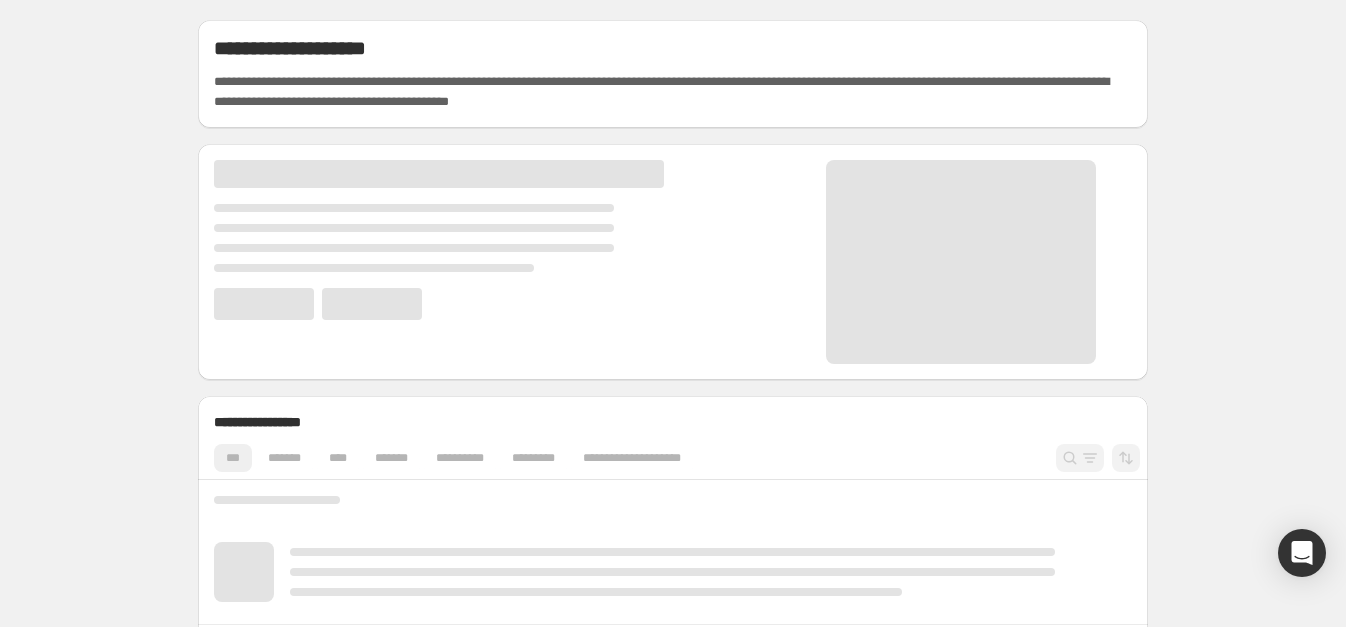 scroll, scrollTop: 0, scrollLeft: 0, axis: both 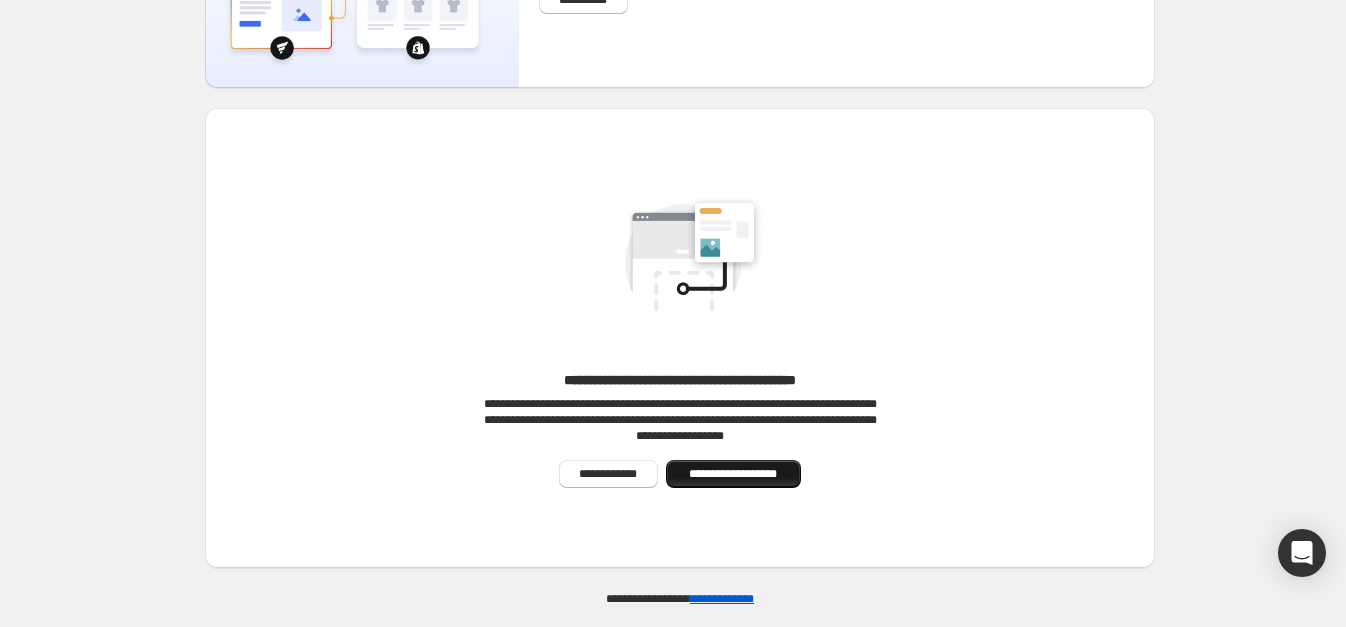 click on "**********" at bounding box center (733, 474) 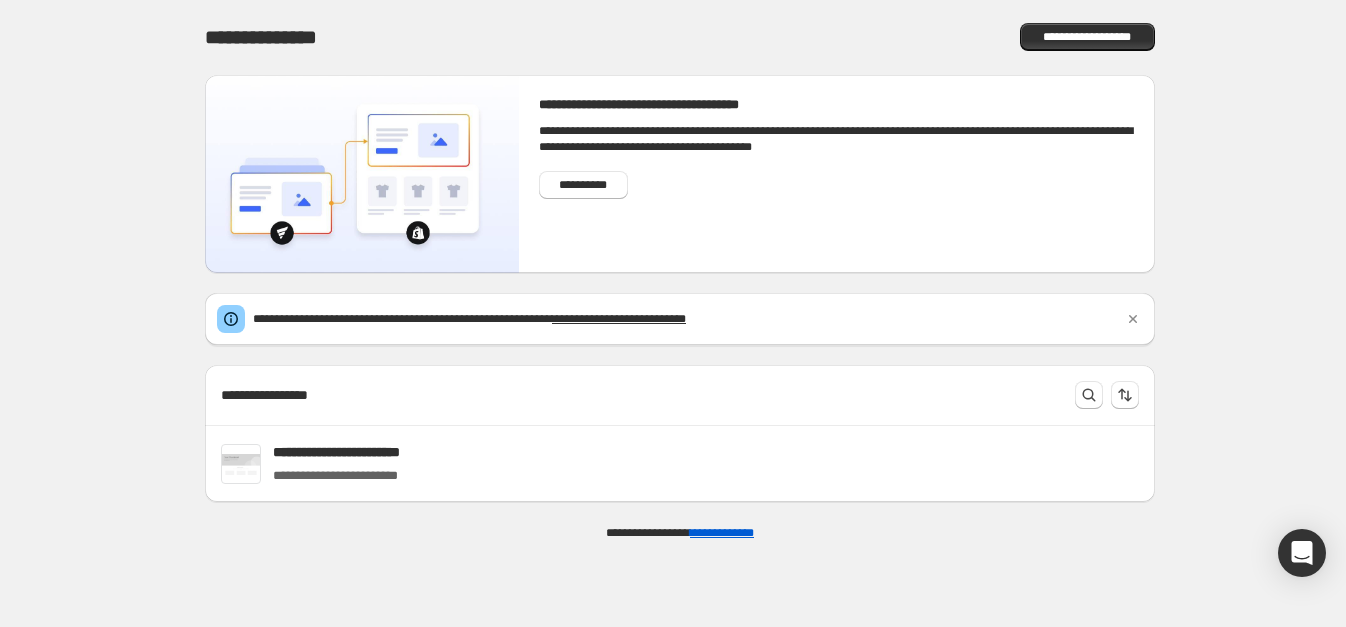 scroll, scrollTop: 0, scrollLeft: 0, axis: both 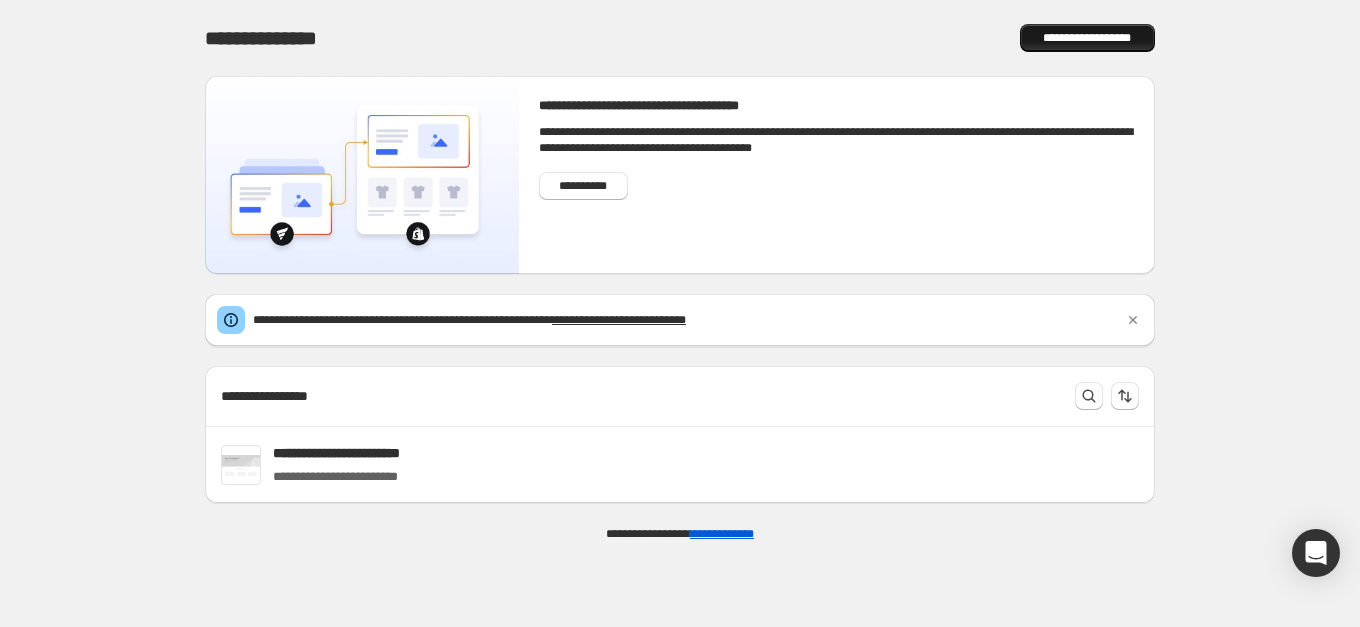 click on "**********" at bounding box center [1087, 38] 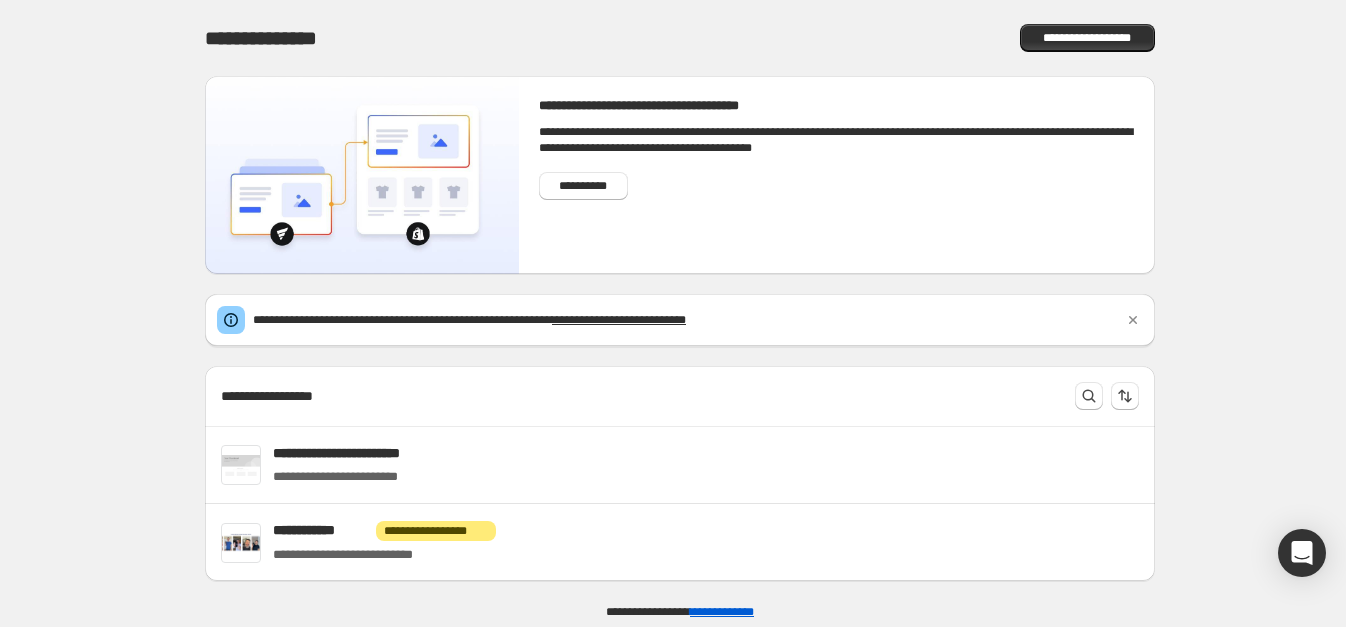 scroll, scrollTop: 13, scrollLeft: 0, axis: vertical 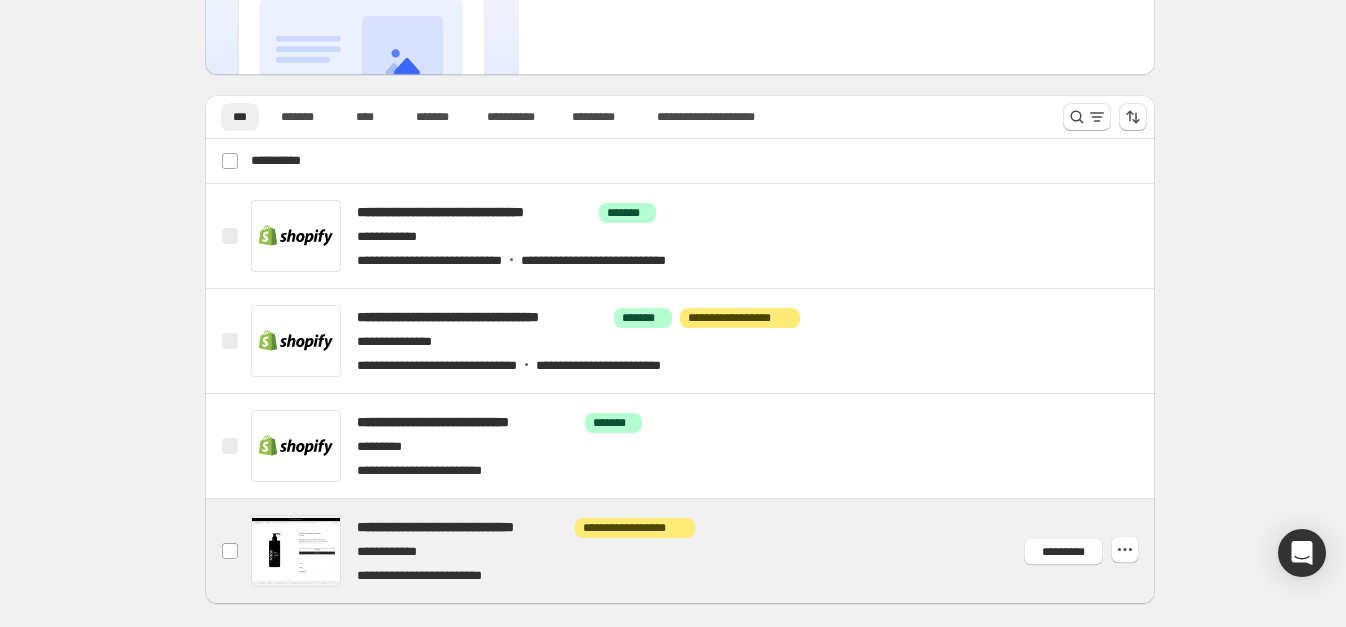 click at bounding box center (704, 551) 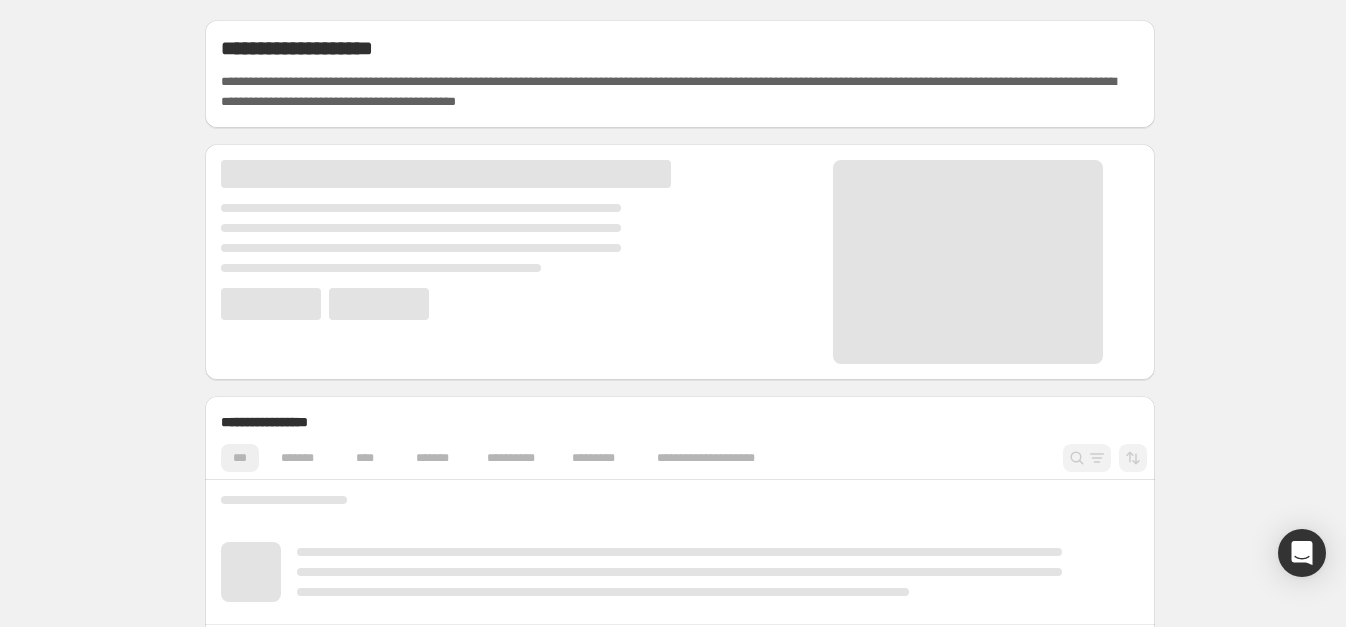 scroll, scrollTop: 38, scrollLeft: 0, axis: vertical 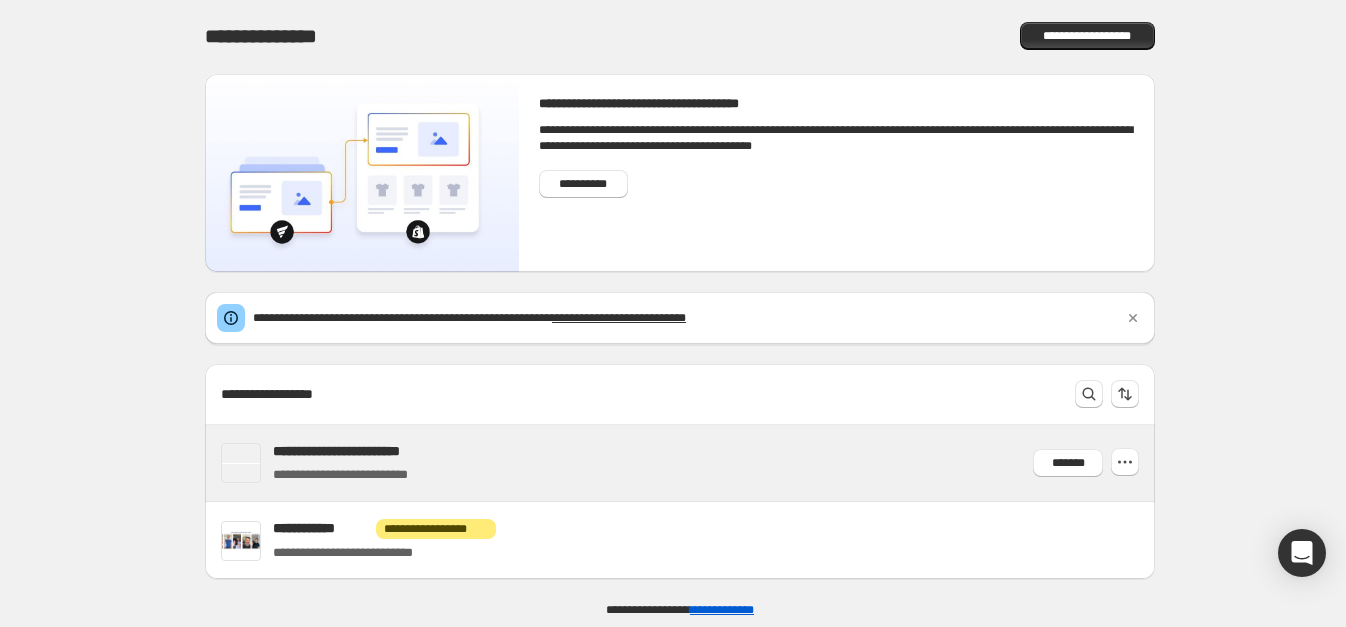 click on "**********" at bounding box center (354, 451) 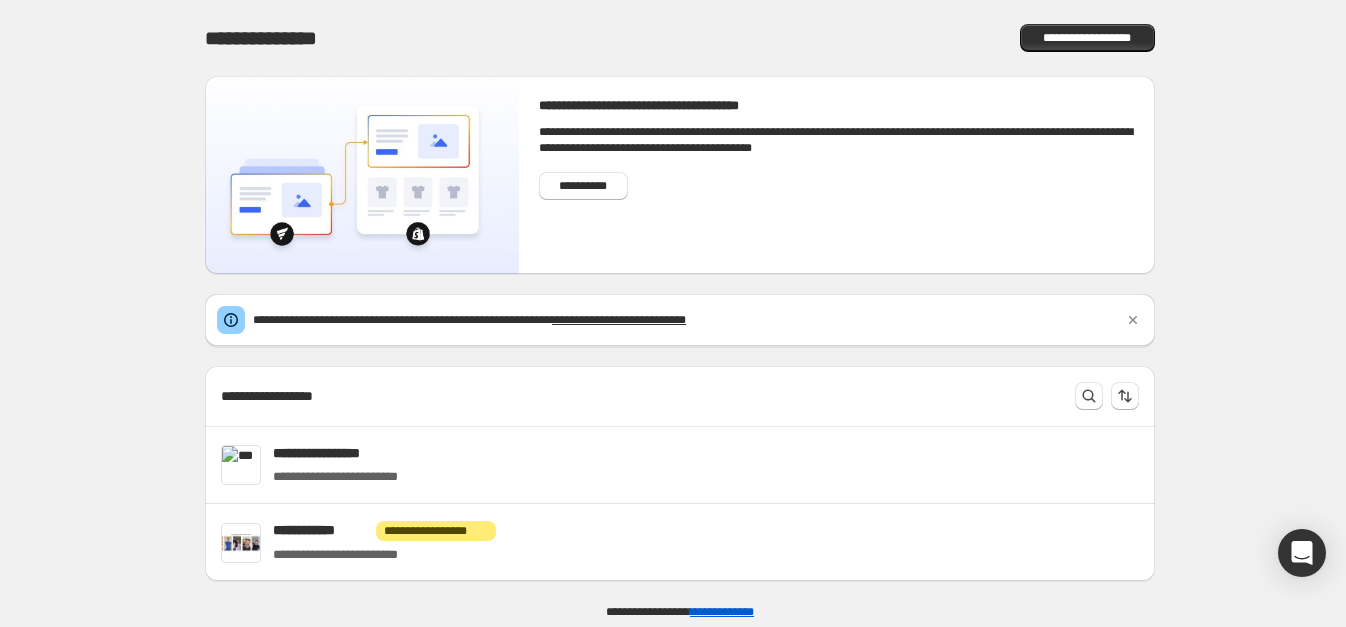 scroll, scrollTop: 13, scrollLeft: 0, axis: vertical 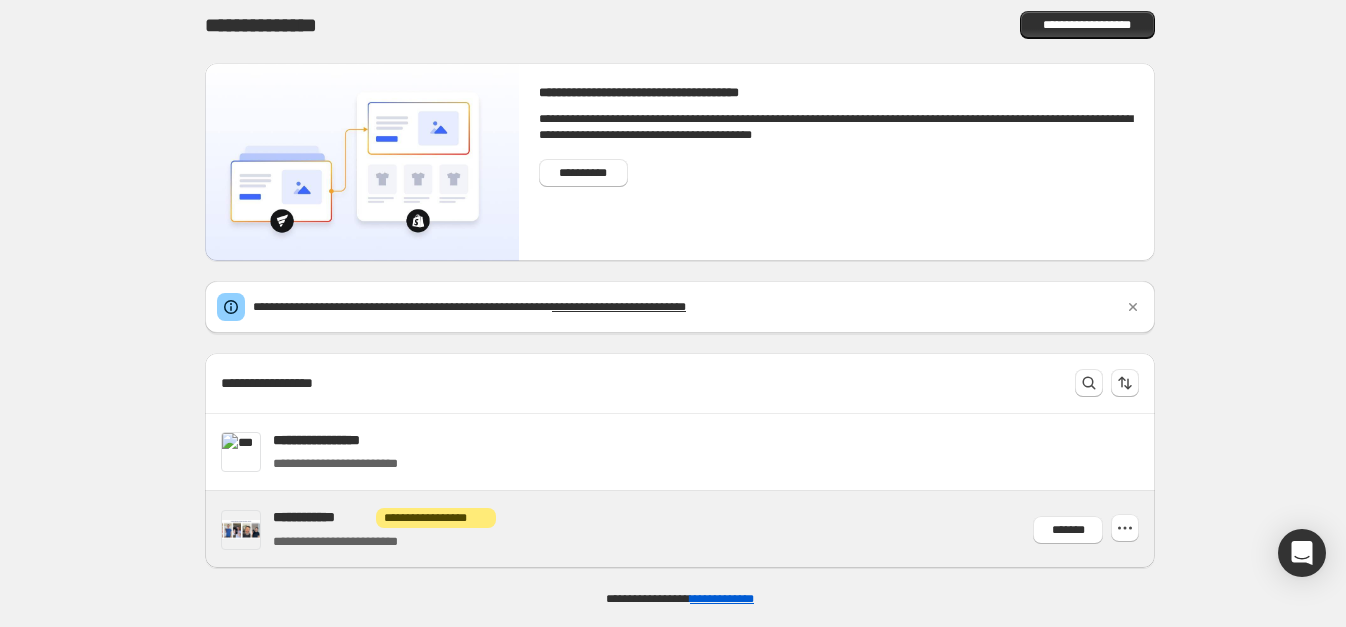 click on "**********" at bounding box center (384, 517) 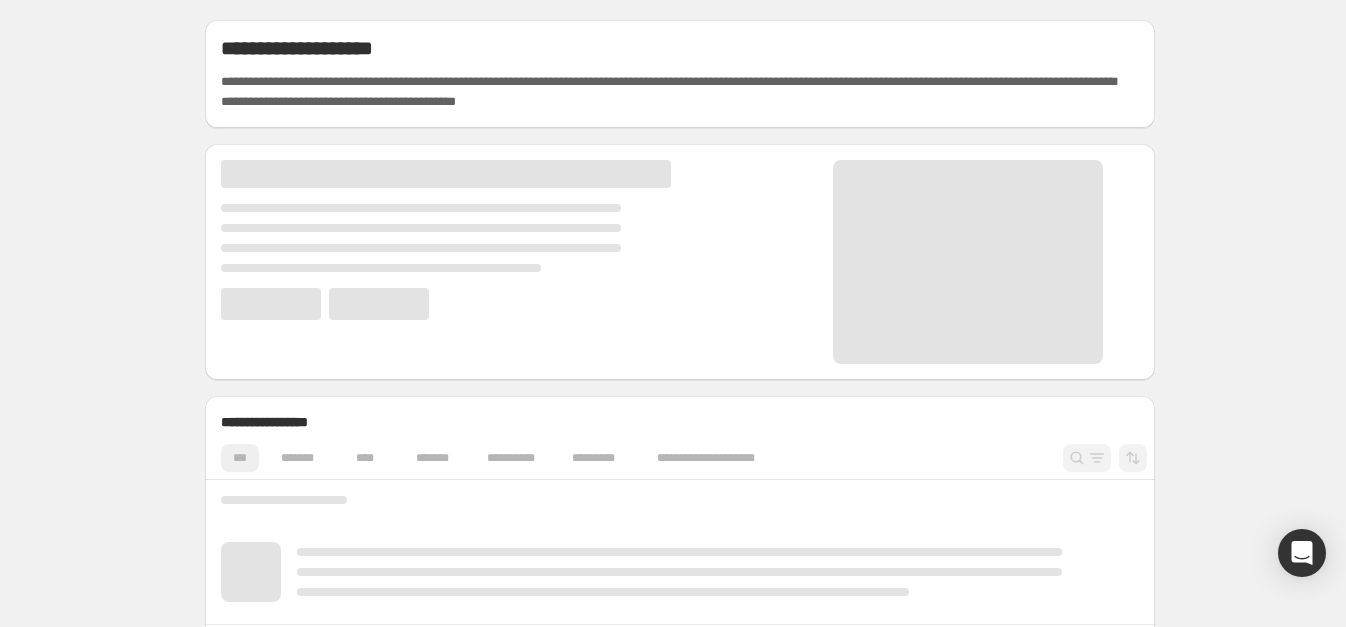 scroll, scrollTop: 0, scrollLeft: 0, axis: both 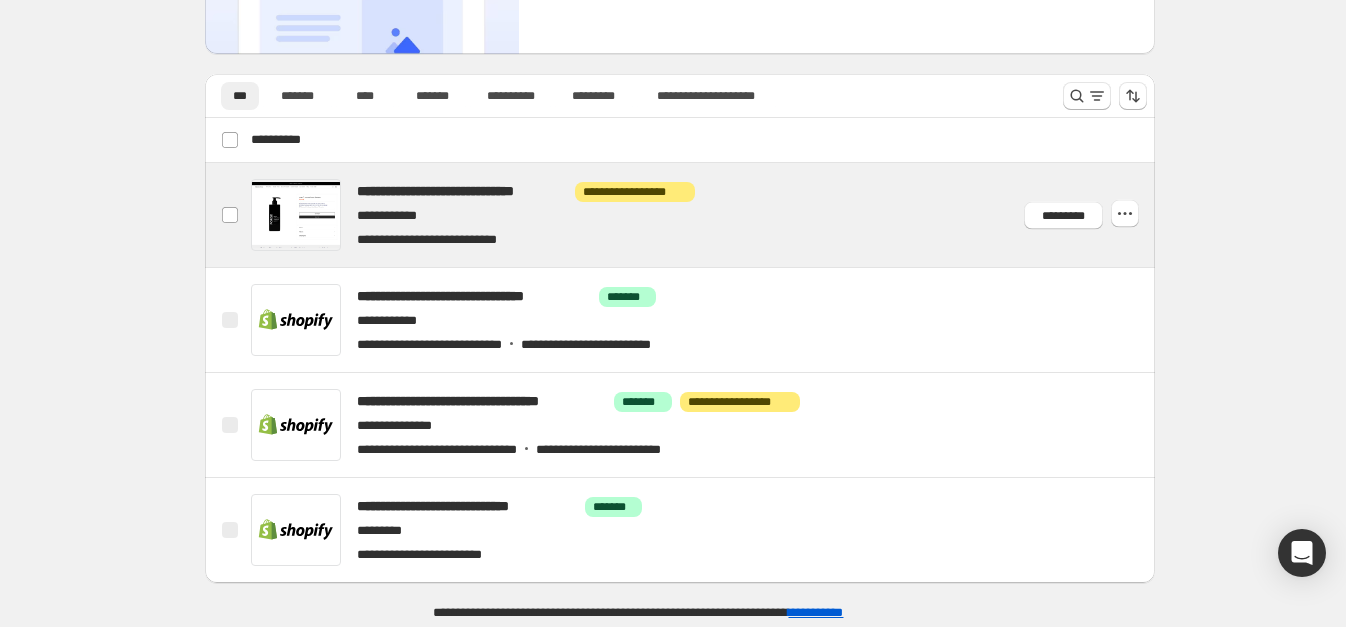 click at bounding box center [704, 215] 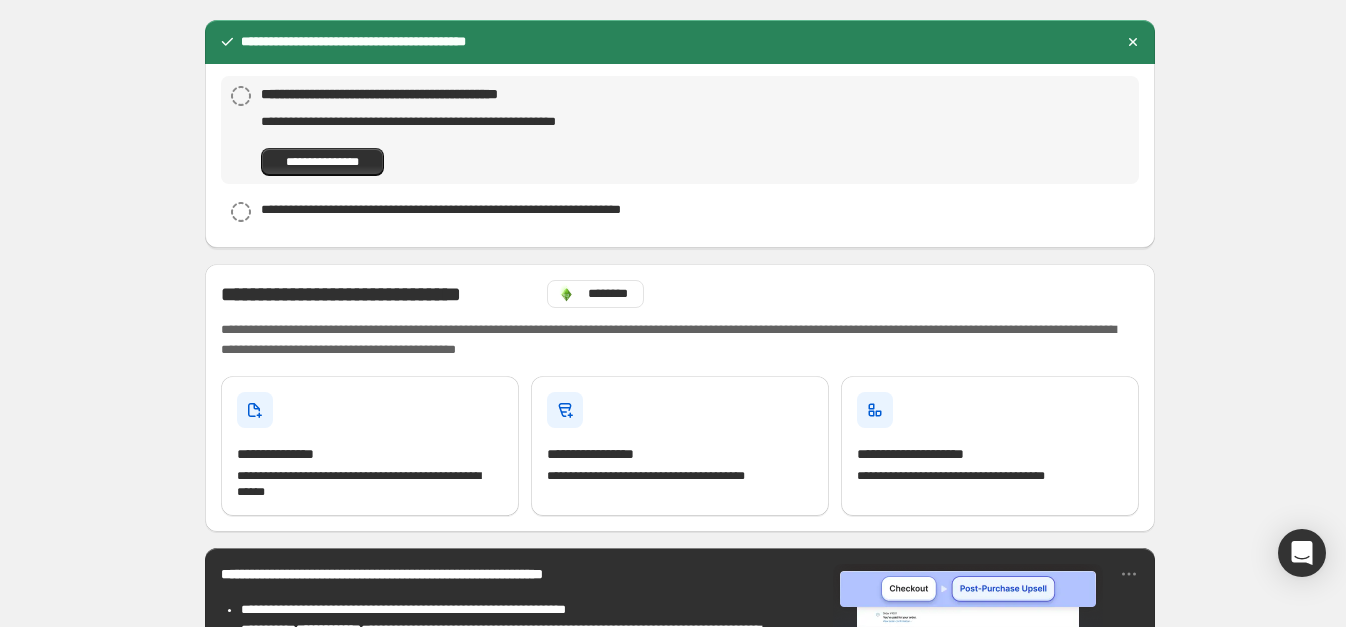 scroll, scrollTop: 0, scrollLeft: 0, axis: both 